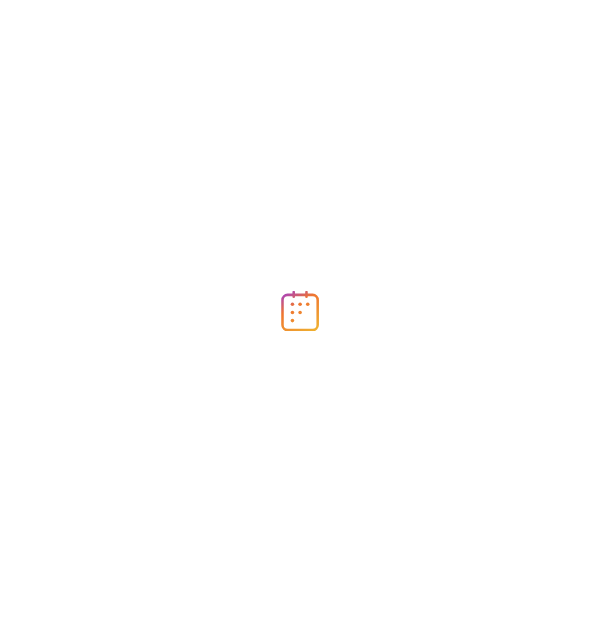 scroll, scrollTop: 0, scrollLeft: 0, axis: both 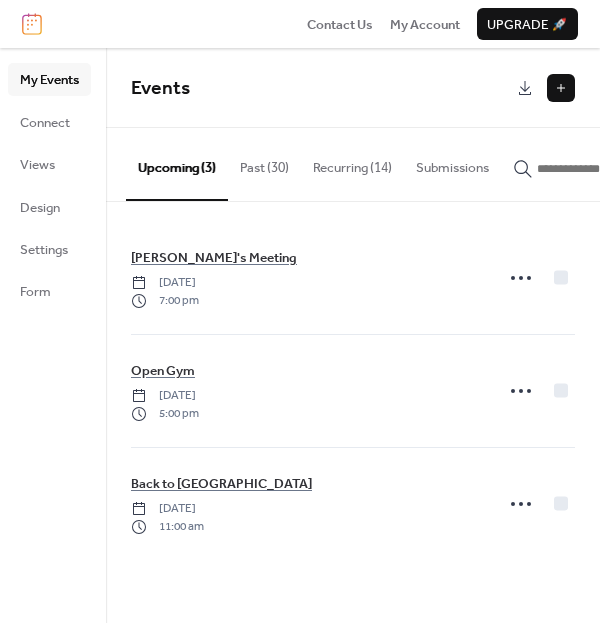 click at bounding box center (561, 88) 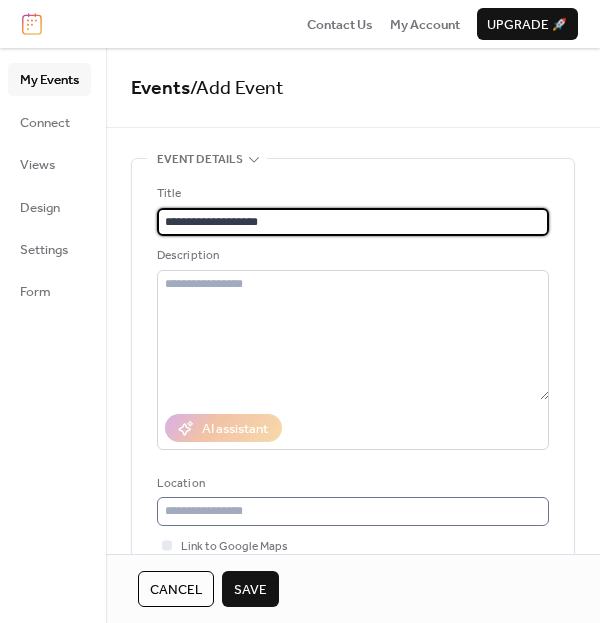 type on "**********" 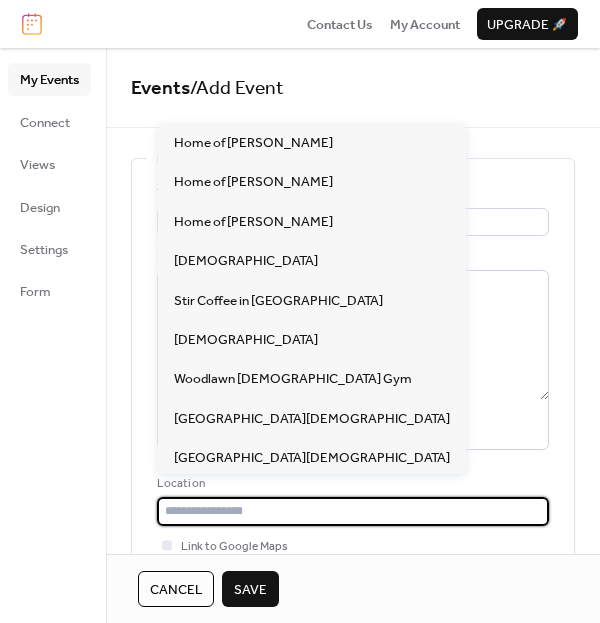 click at bounding box center [353, 511] 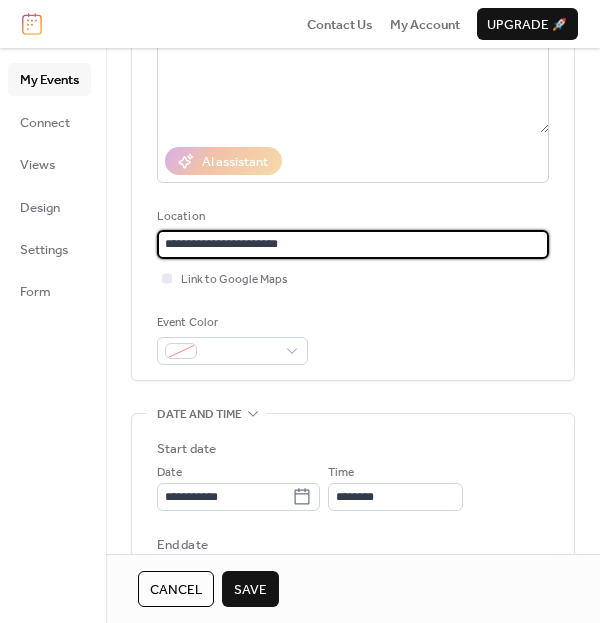 scroll, scrollTop: 320, scrollLeft: 0, axis: vertical 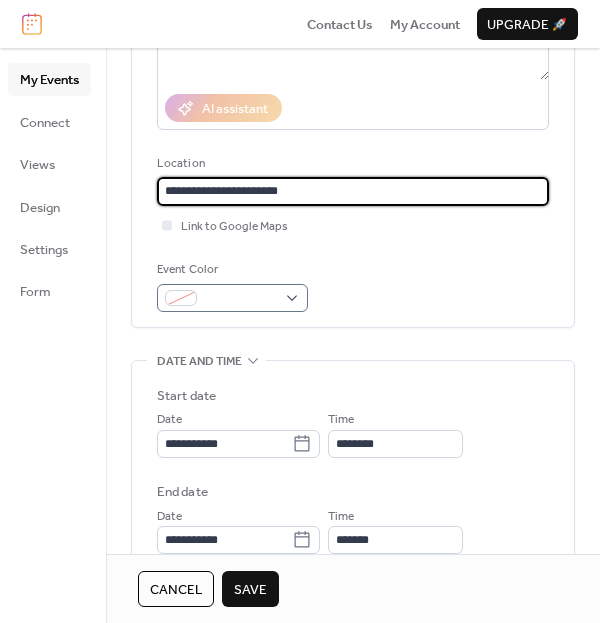 type on "**********" 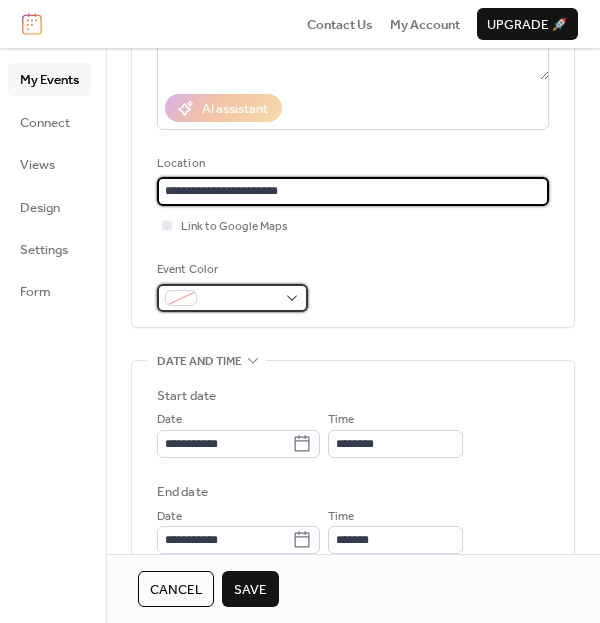 click at bounding box center [240, 299] 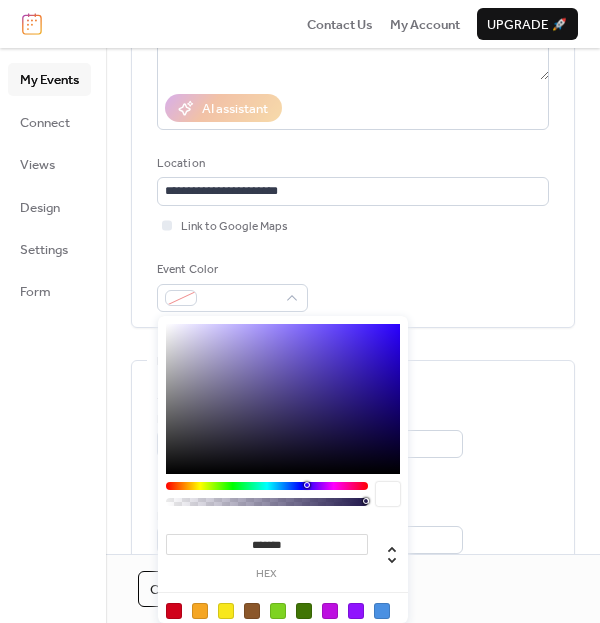 click at bounding box center [174, 611] 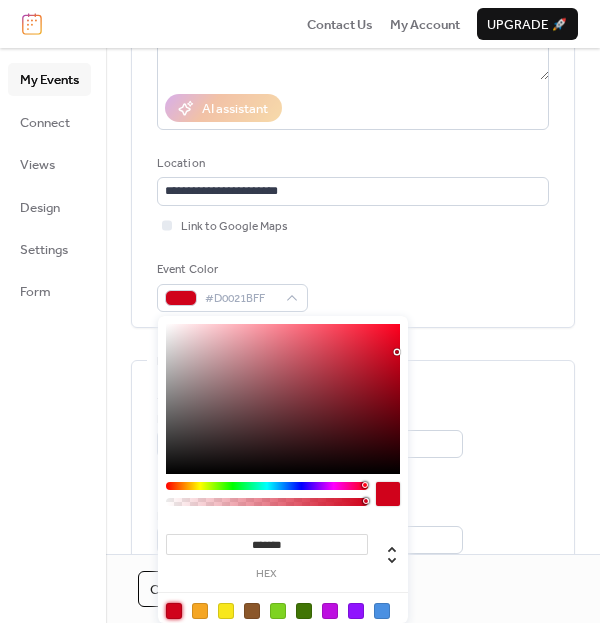 click on "**********" at bounding box center (353, 508) 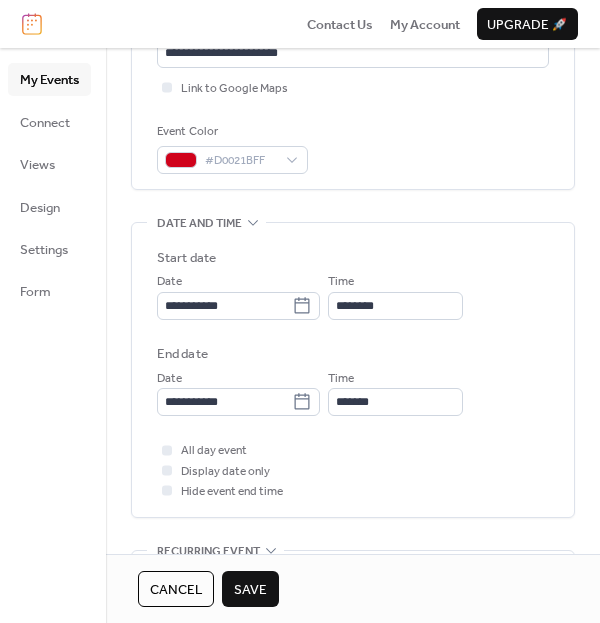 scroll, scrollTop: 461, scrollLeft: 0, axis: vertical 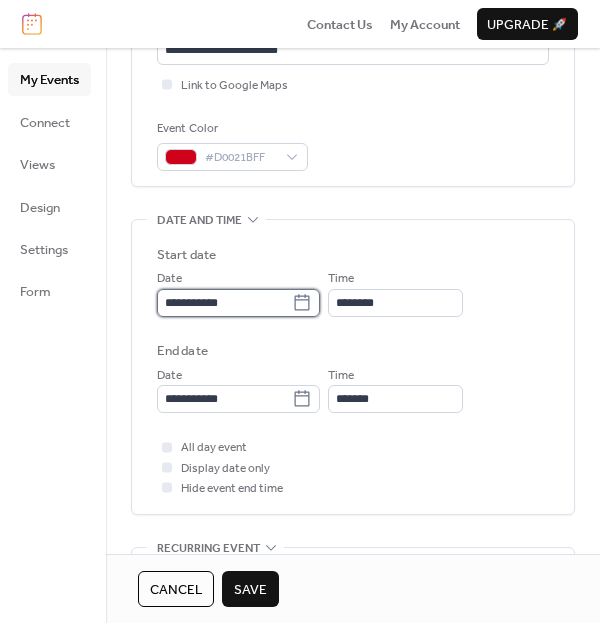 click on "**********" at bounding box center [224, 303] 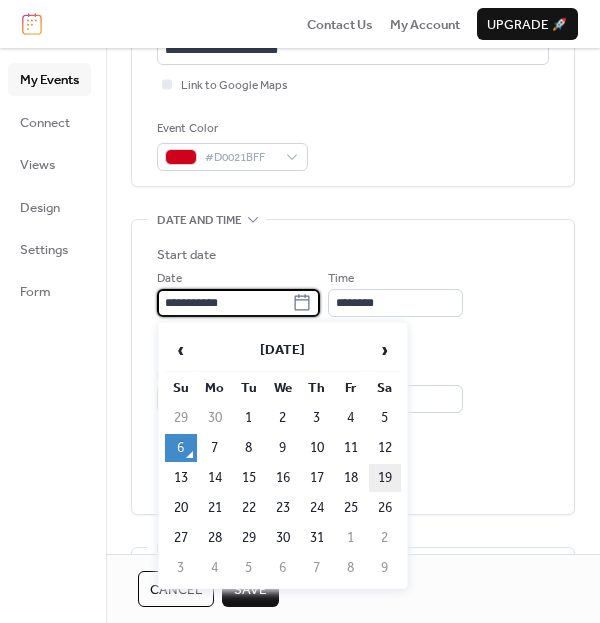 click on "19" at bounding box center [385, 478] 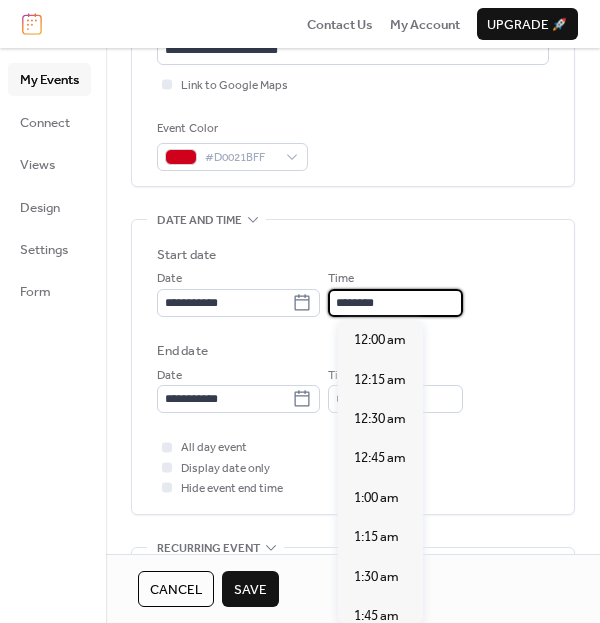 click on "********" at bounding box center (395, 303) 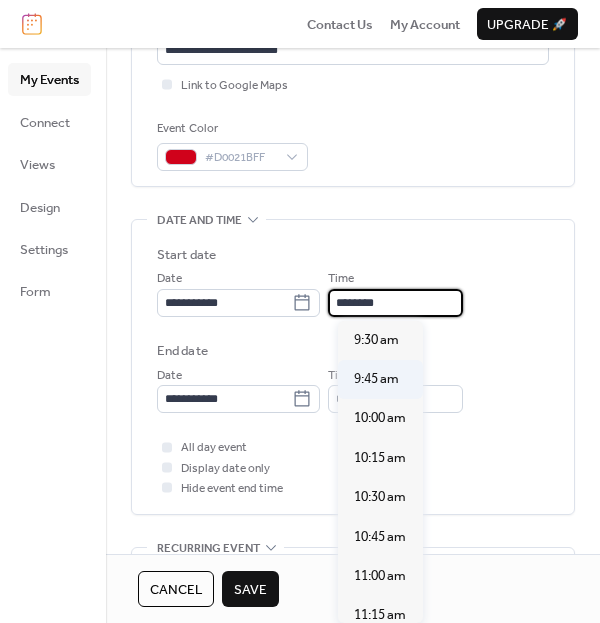 scroll, scrollTop: 1499, scrollLeft: 0, axis: vertical 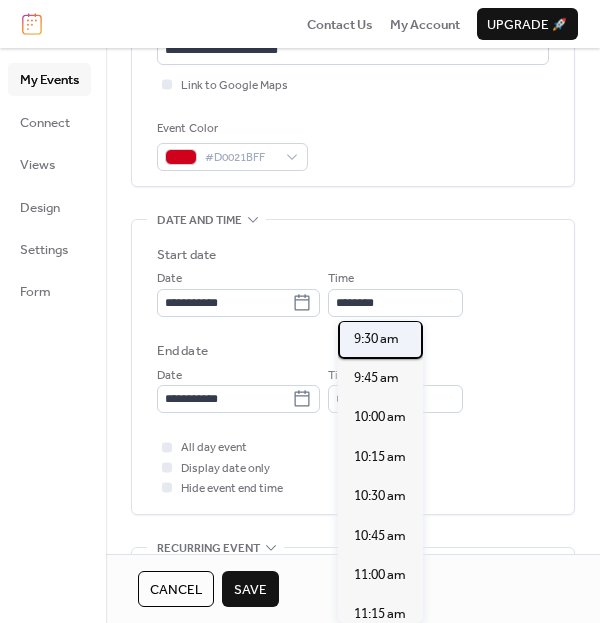 click on "9:30 am" at bounding box center [376, 339] 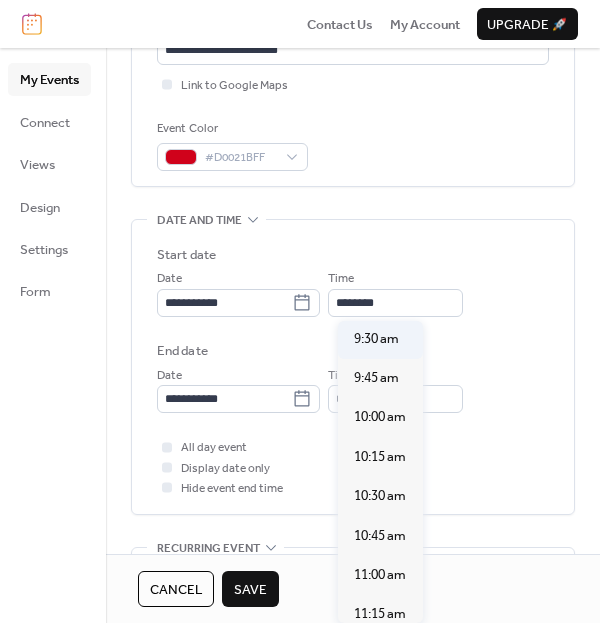 type on "*******" 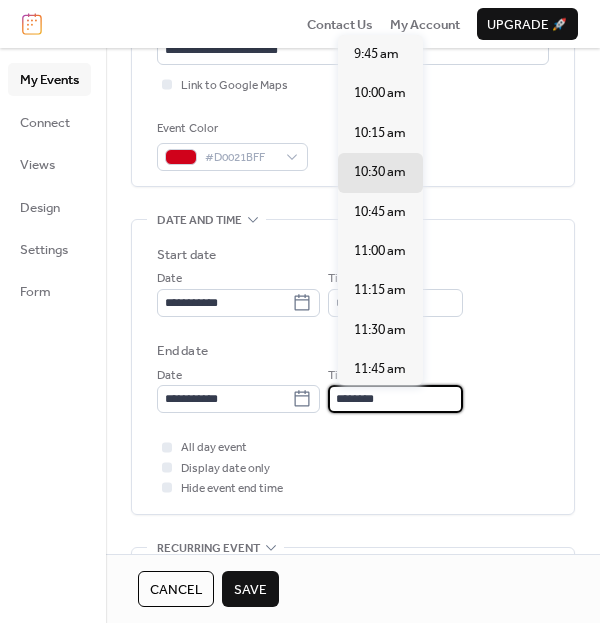 click on "********" at bounding box center (395, 399) 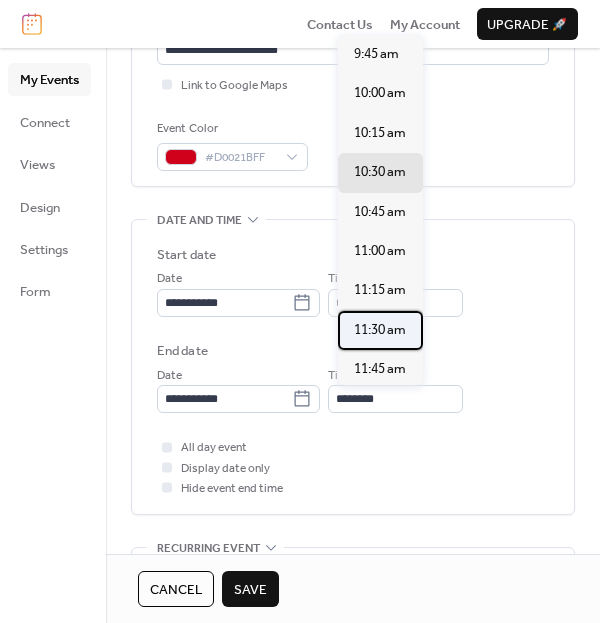 click on "11:30 am" at bounding box center (380, 330) 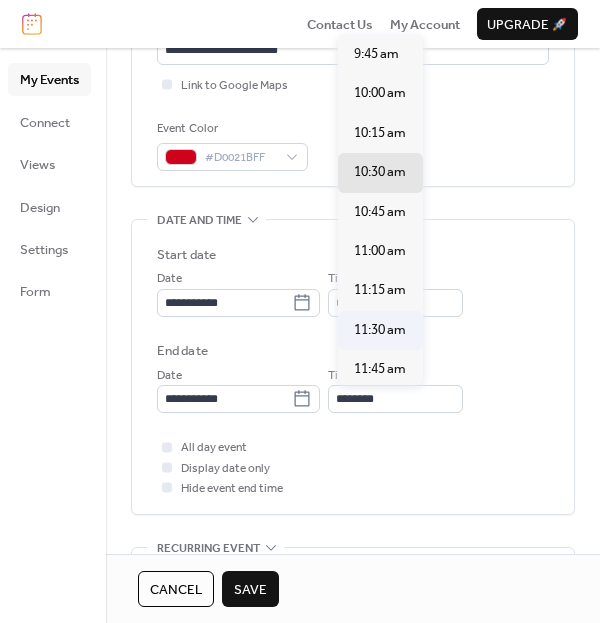 type on "********" 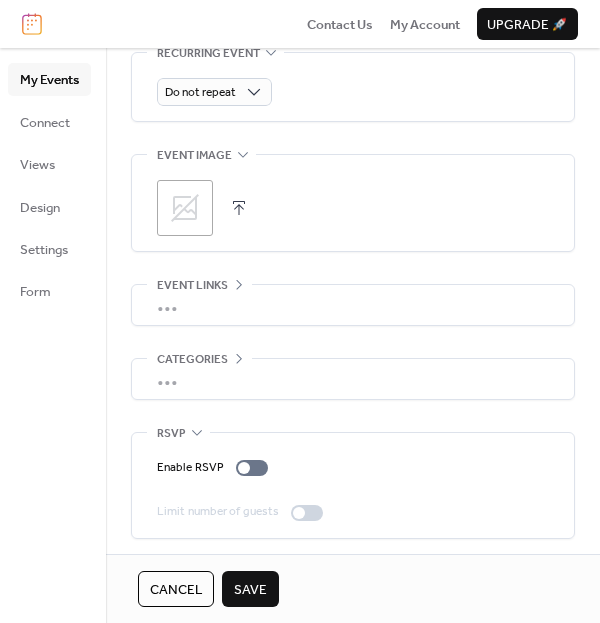 scroll, scrollTop: 961, scrollLeft: 0, axis: vertical 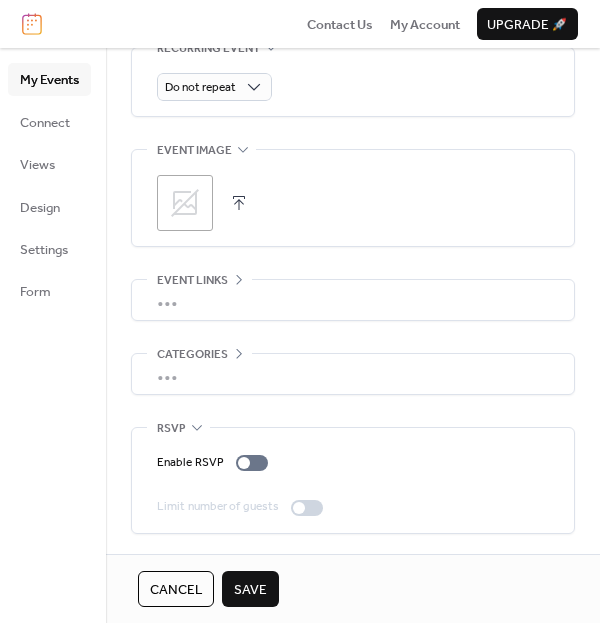 click on "Save" at bounding box center (250, 590) 